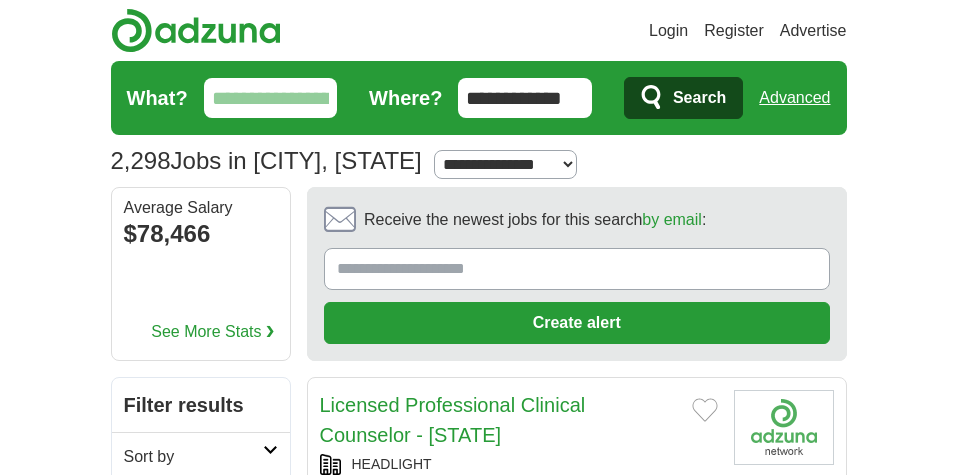 scroll, scrollTop: 0, scrollLeft: 0, axis: both 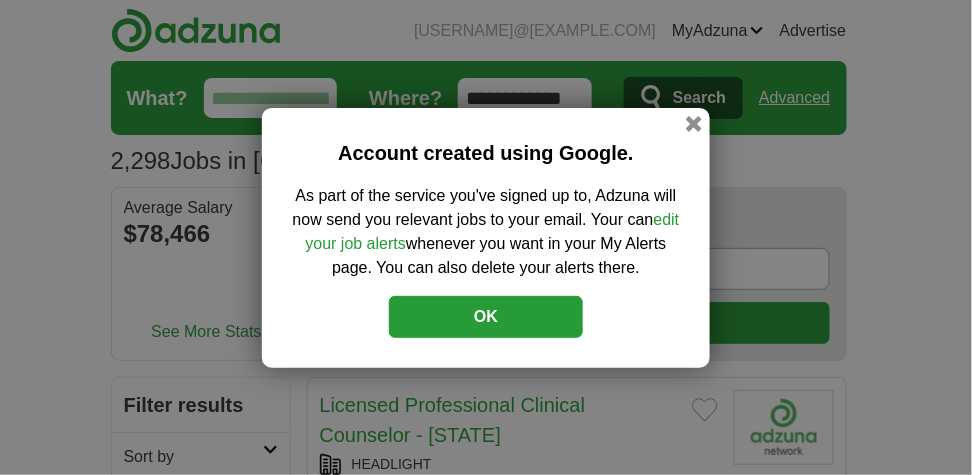 click on "OK" at bounding box center [486, 317] 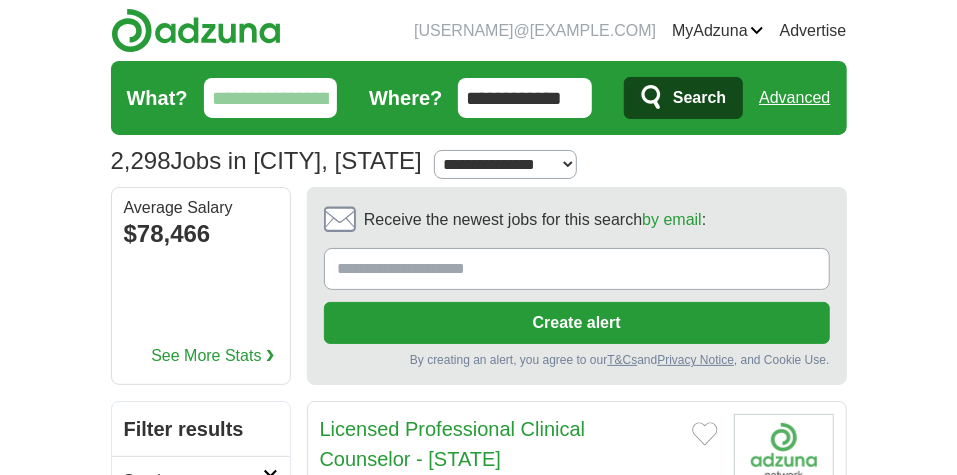 click on "Receive the newest jobs for this search  by email :" at bounding box center (577, 269) 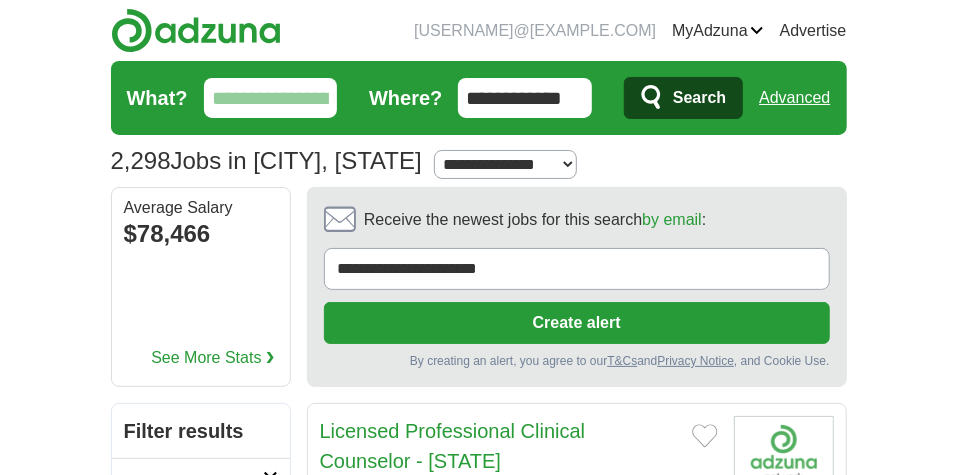 type on "**********" 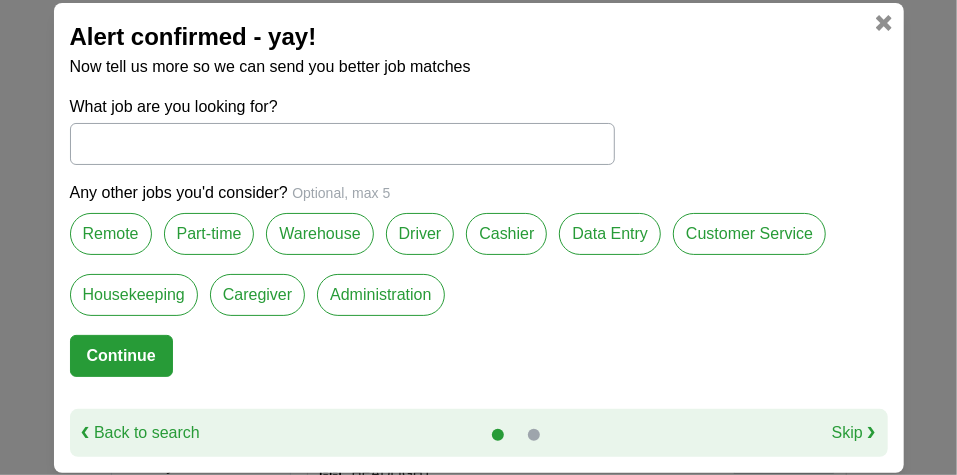 click on "Remote" at bounding box center (111, 234) 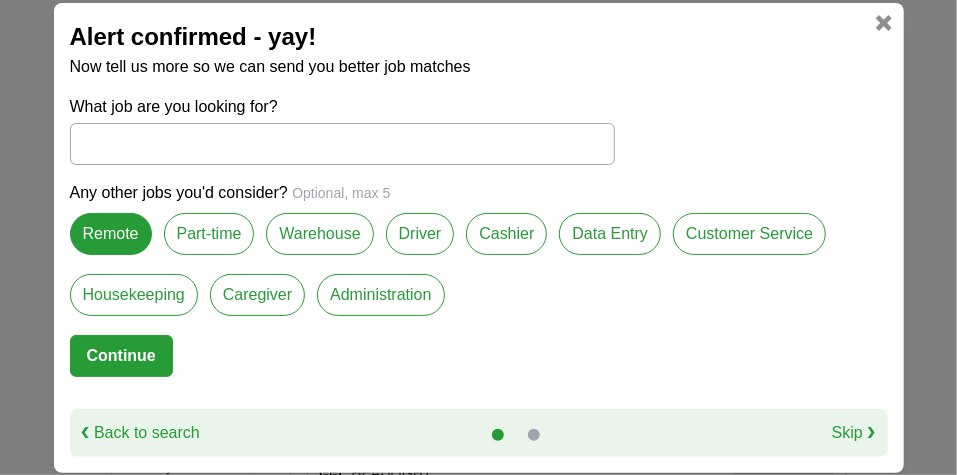 click on "Administration" at bounding box center [380, 295] 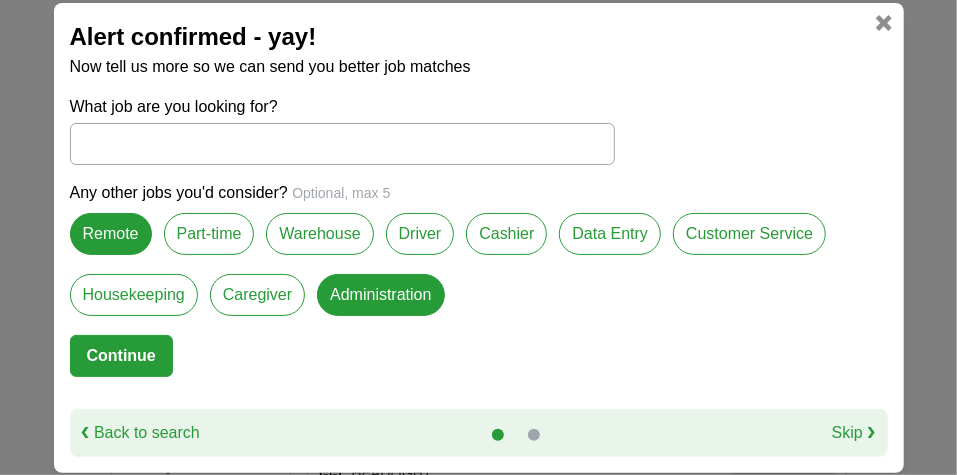 click on "Continue" at bounding box center (121, 356) 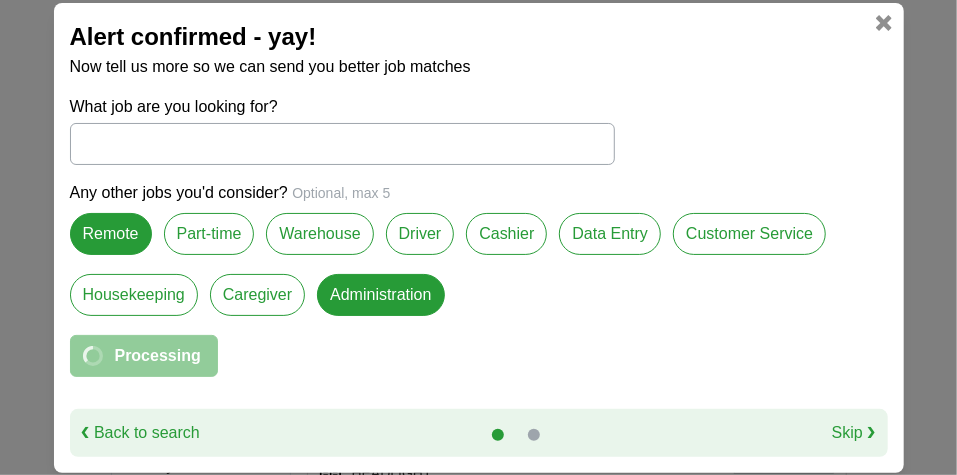 select on "**" 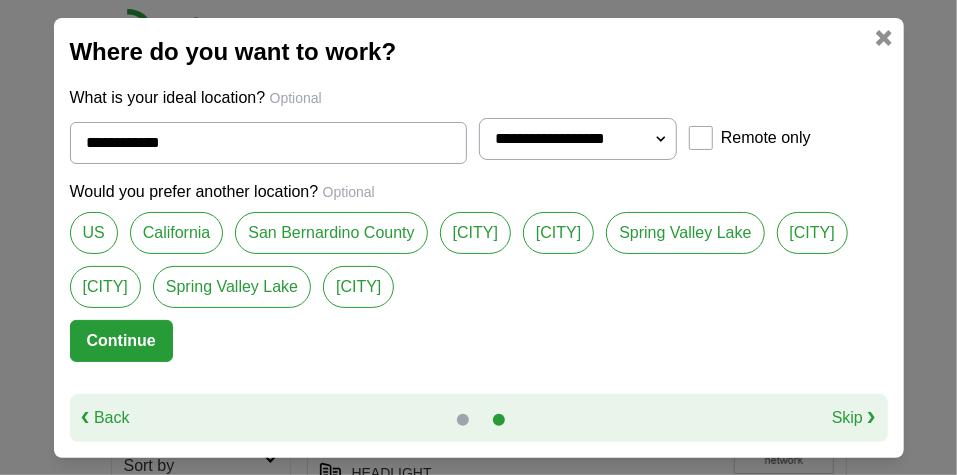 click on "Victorville" at bounding box center [105, 287] 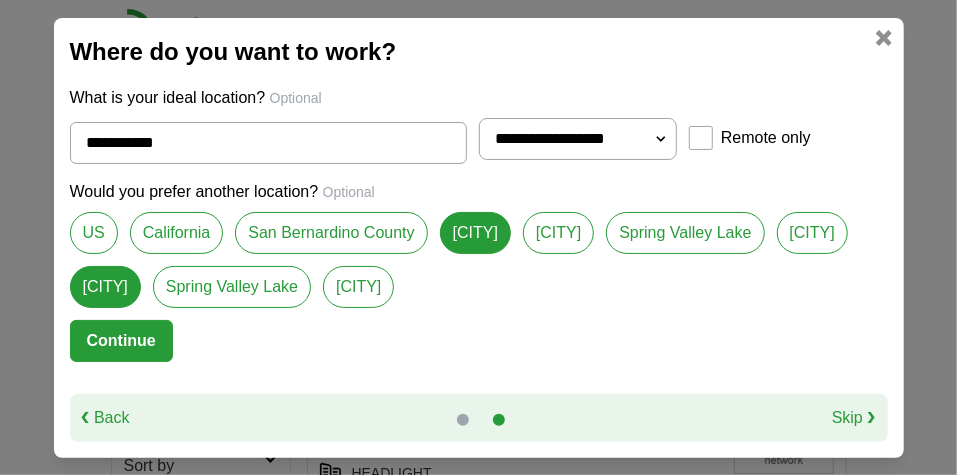 click on "Spring Valley Lake" at bounding box center (232, 287) 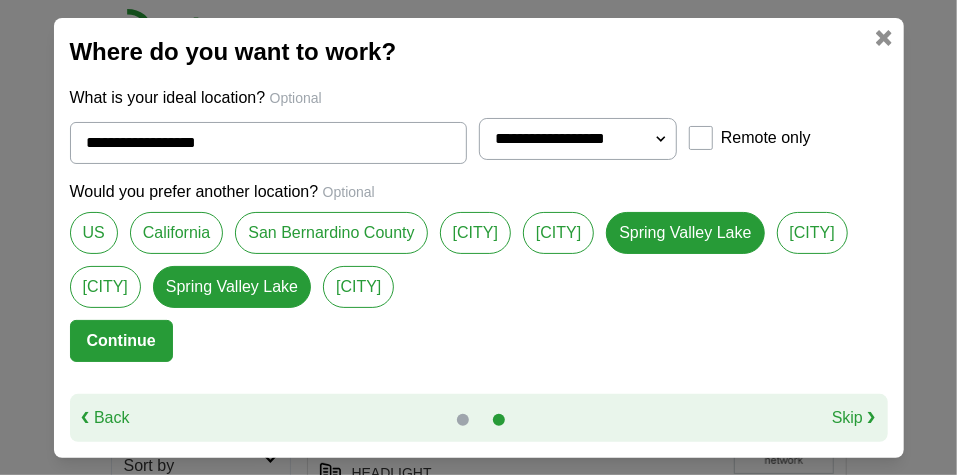 click on "Oro Grande" at bounding box center [358, 287] 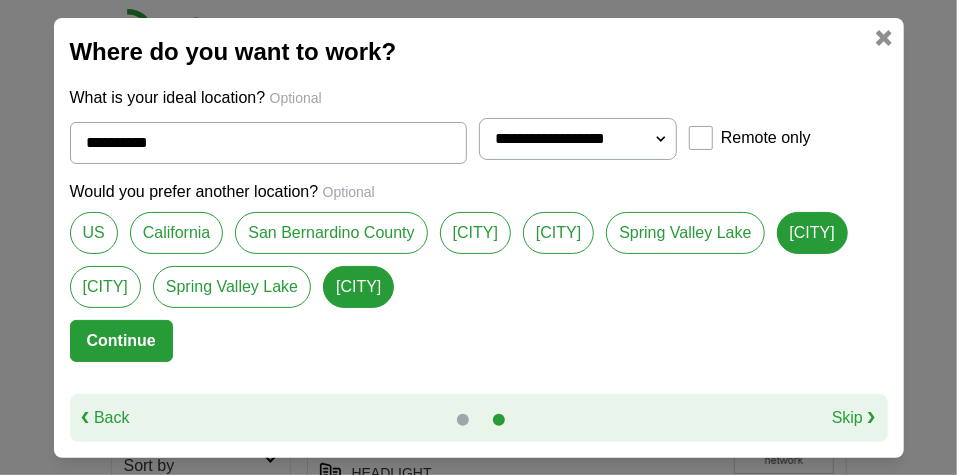 click on "Victorville" at bounding box center (105, 287) 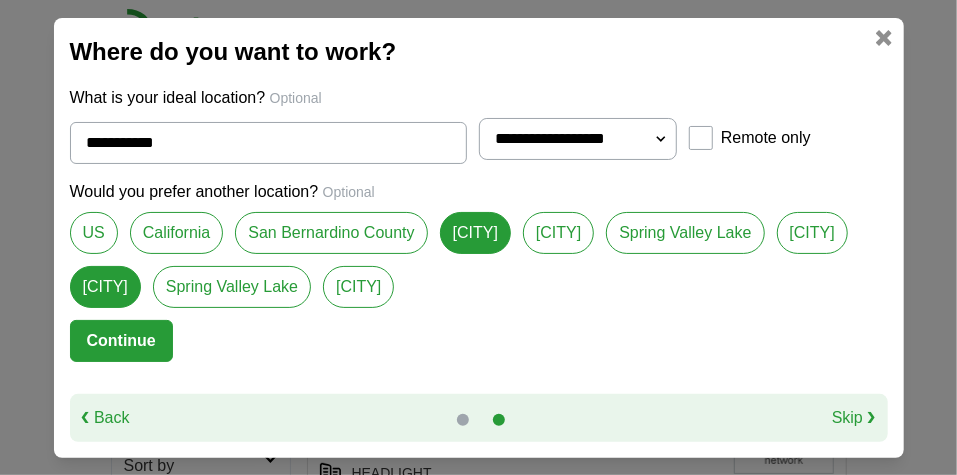 click on "Spring Valley Lake" at bounding box center (232, 287) 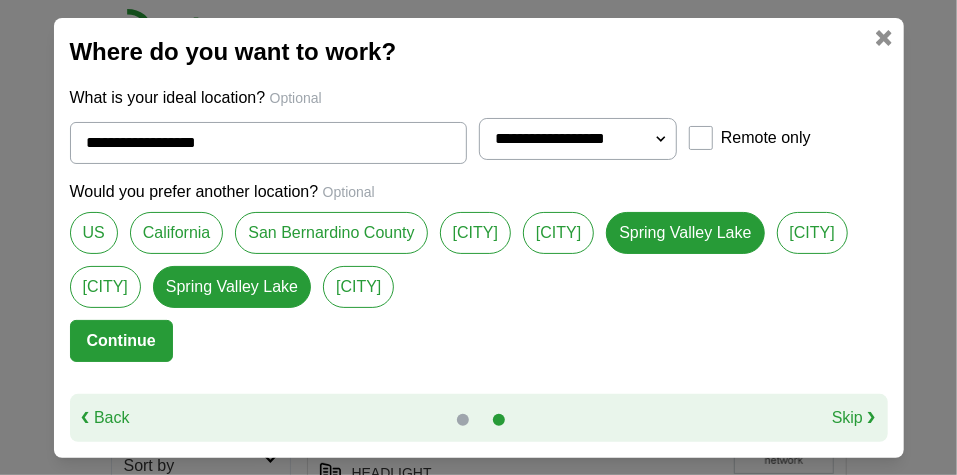 click on "Victorville" at bounding box center [105, 287] 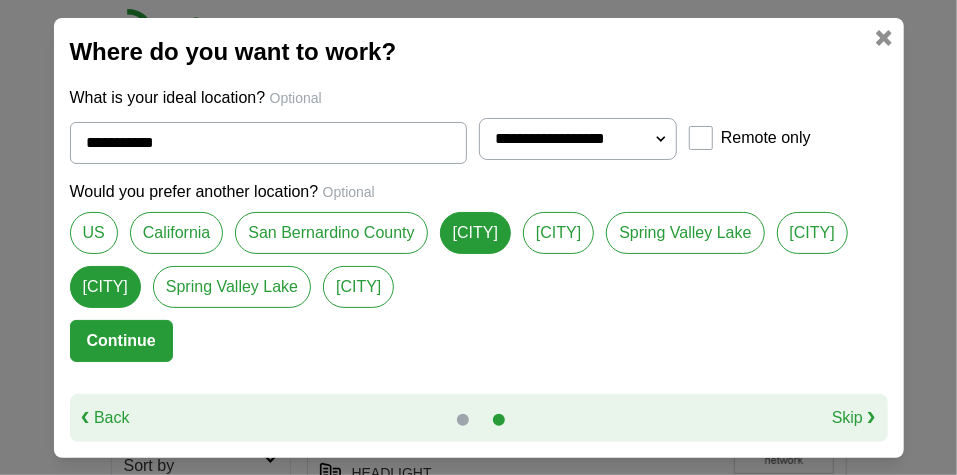 click on "Spring Valley Lake" at bounding box center [232, 287] 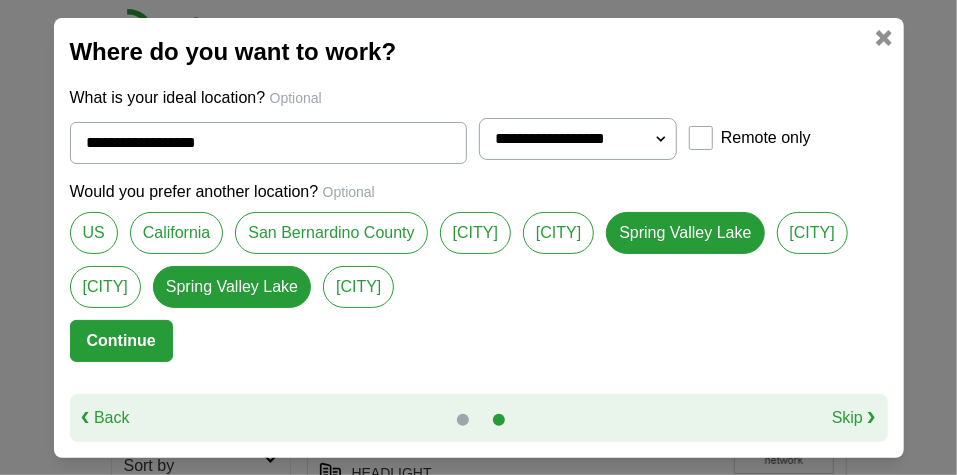 click on "Victorville" at bounding box center [105, 287] 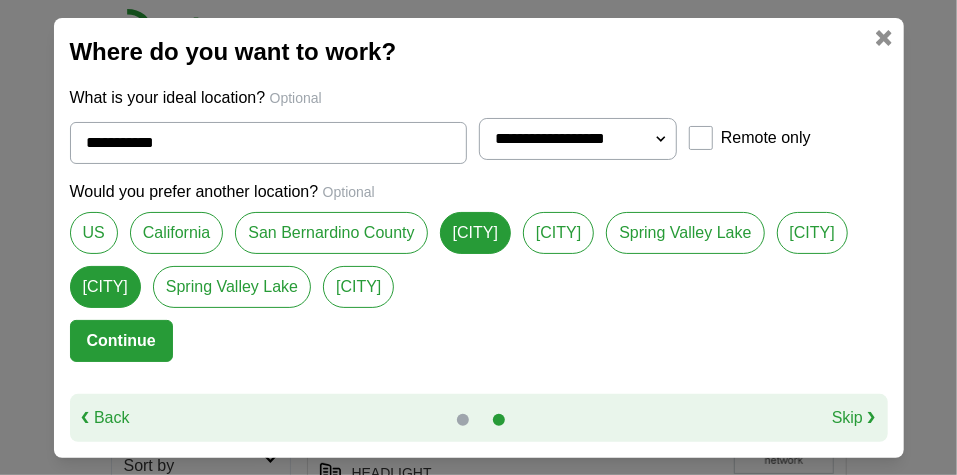 click on "Spring Valley Lake" at bounding box center [232, 287] 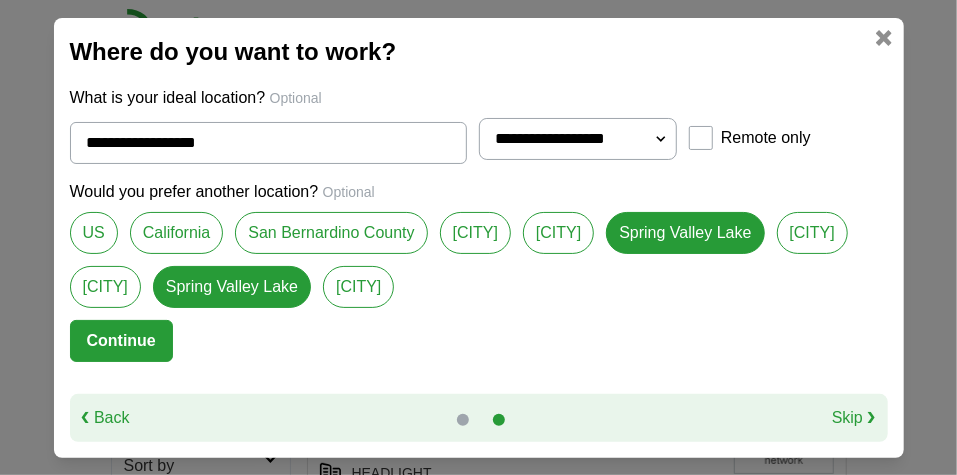 click on "Victorville" at bounding box center [105, 287] 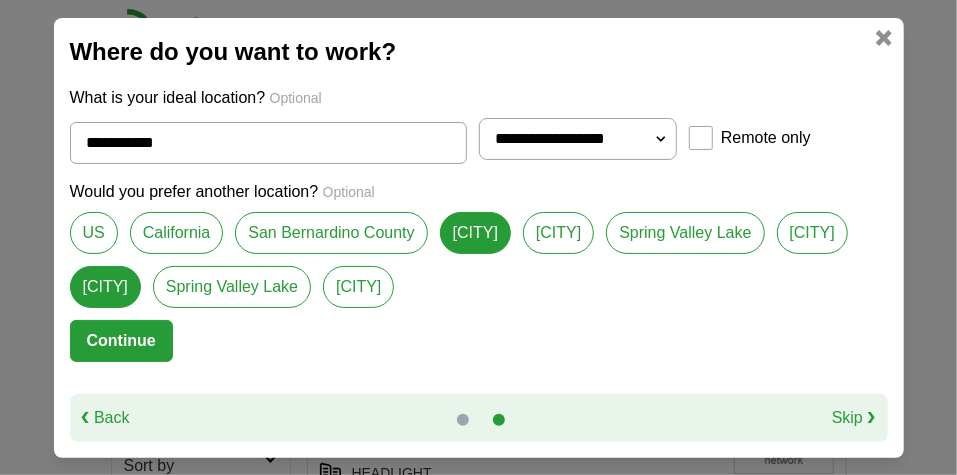 click on "Continue" at bounding box center [121, 341] 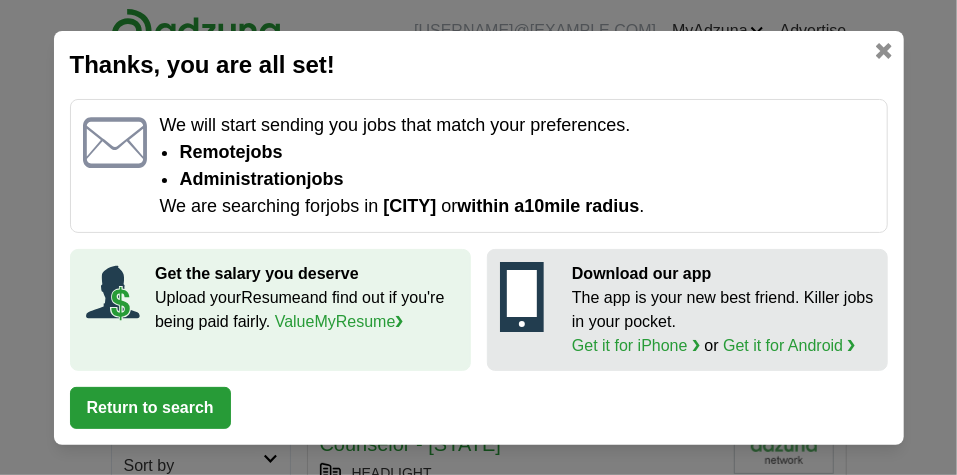 click on "Return to search" at bounding box center [150, 408] 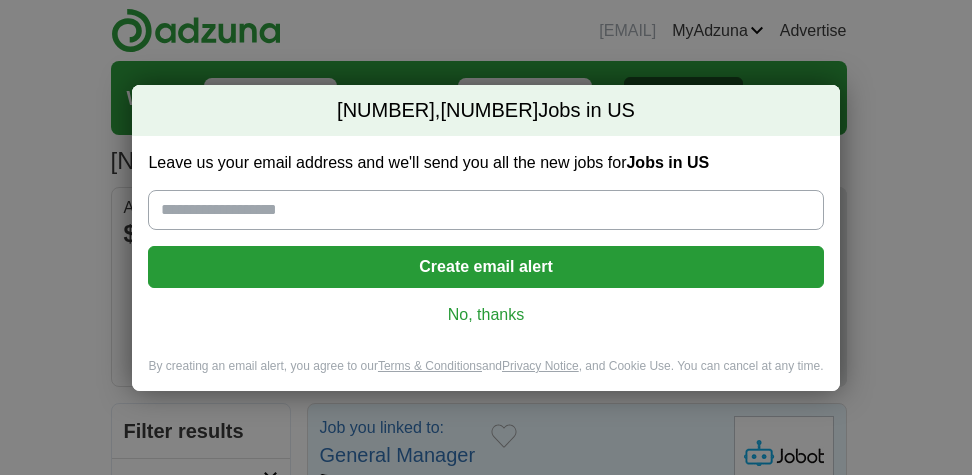 scroll, scrollTop: 0, scrollLeft: 0, axis: both 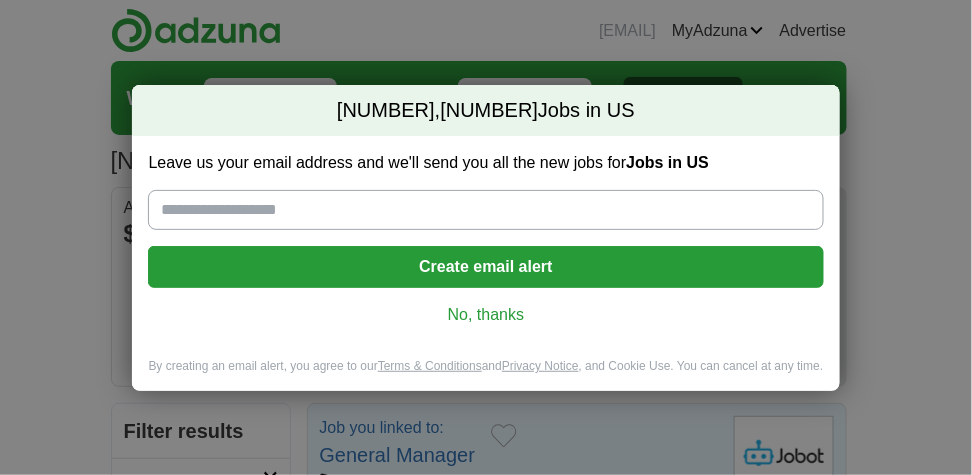 click on "Leave us your email address and we'll send you all the new jobs for  Jobs in US" at bounding box center [485, 210] 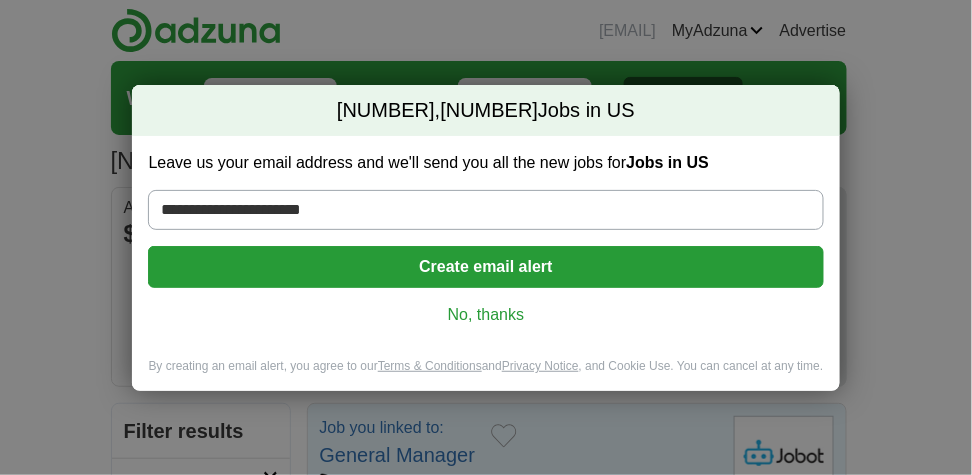 type on "**********" 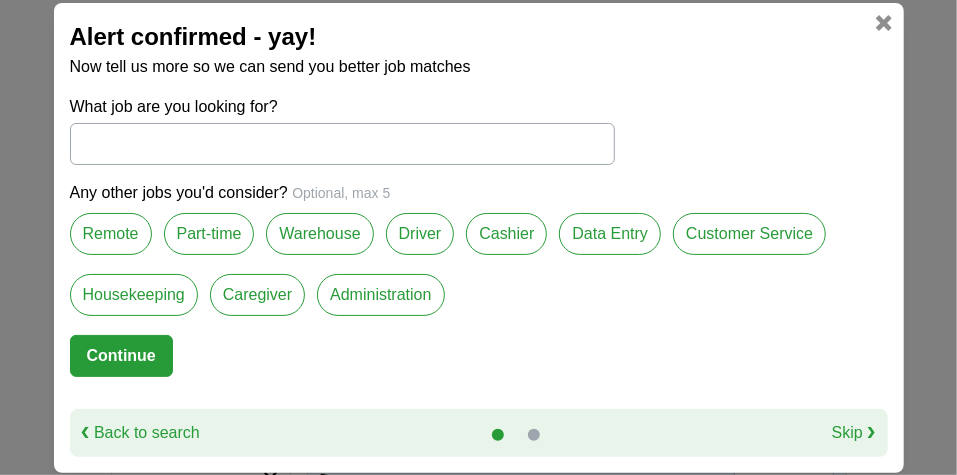 click on "Remote" at bounding box center (111, 234) 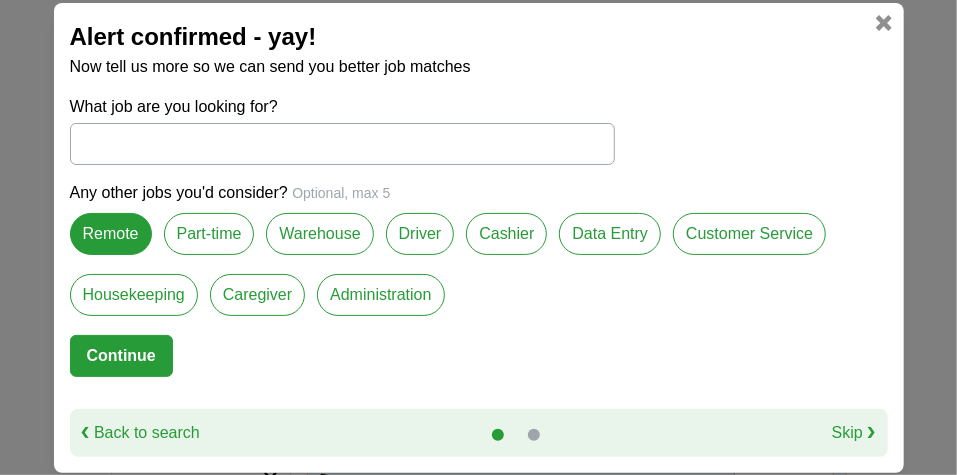 click on "Administration" at bounding box center [380, 295] 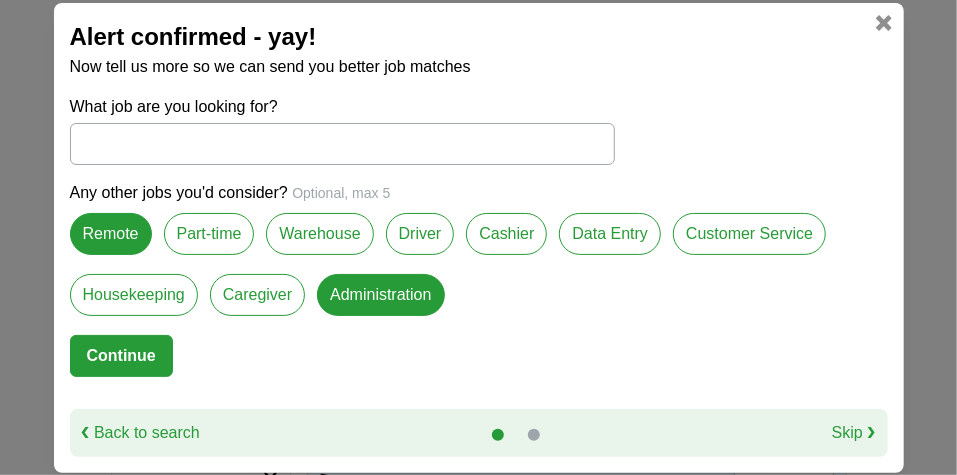 click on "Continue" at bounding box center [121, 356] 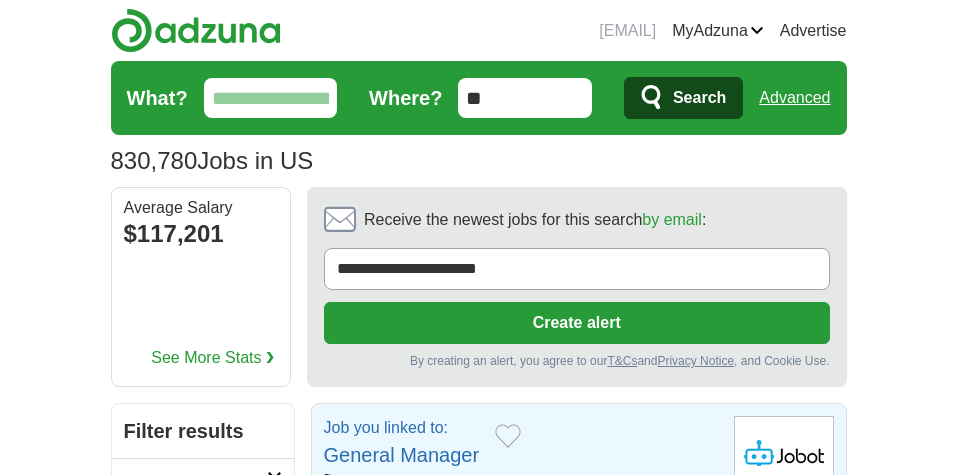 scroll, scrollTop: 0, scrollLeft: 0, axis: both 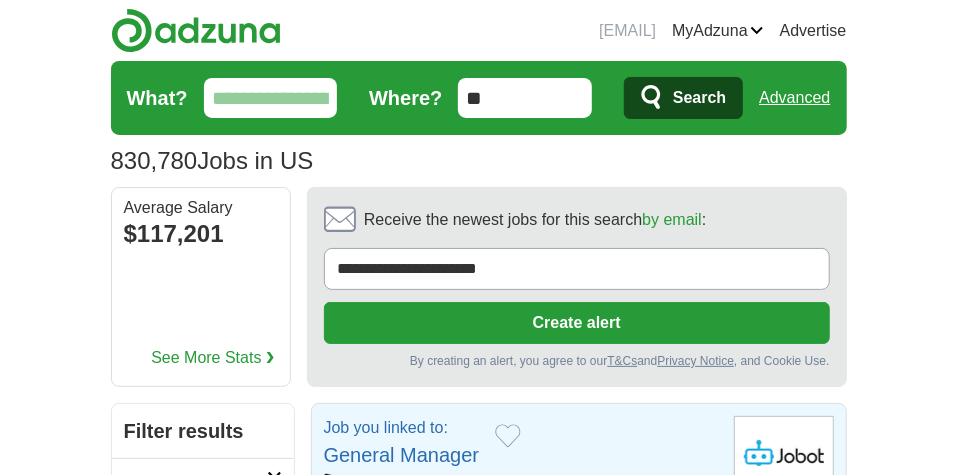click on "Create alert" at bounding box center [577, 323] 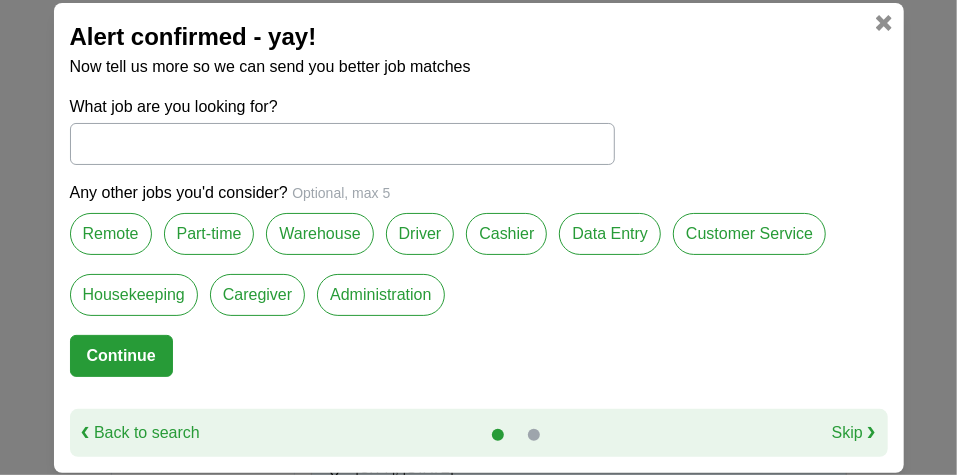 click on "Remote" at bounding box center (111, 234) 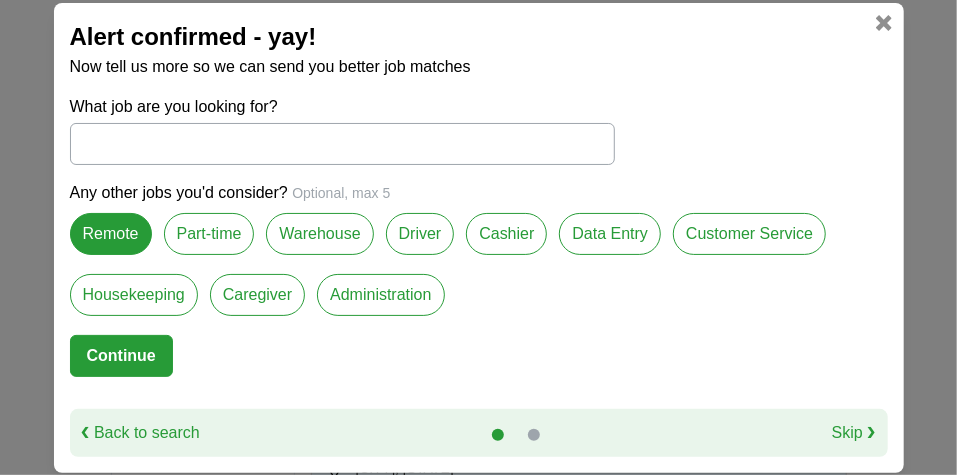 click on "Administration" at bounding box center (380, 295) 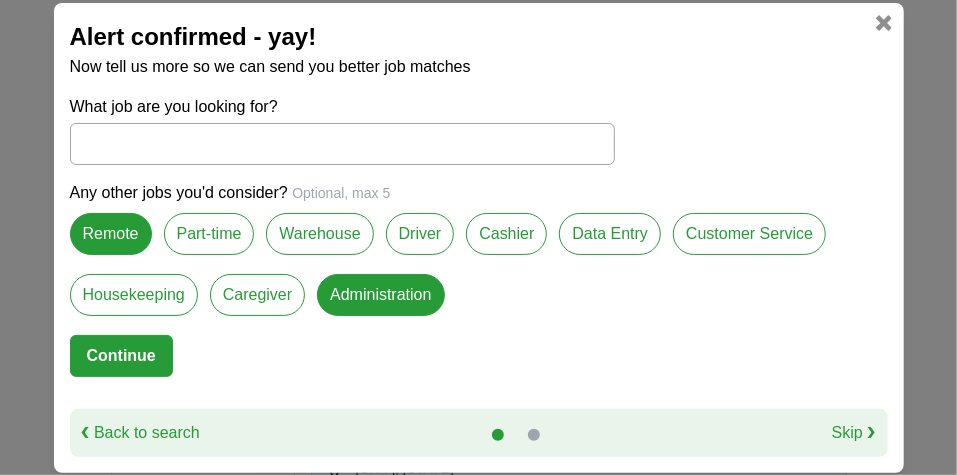 click on "Continue" at bounding box center (121, 356) 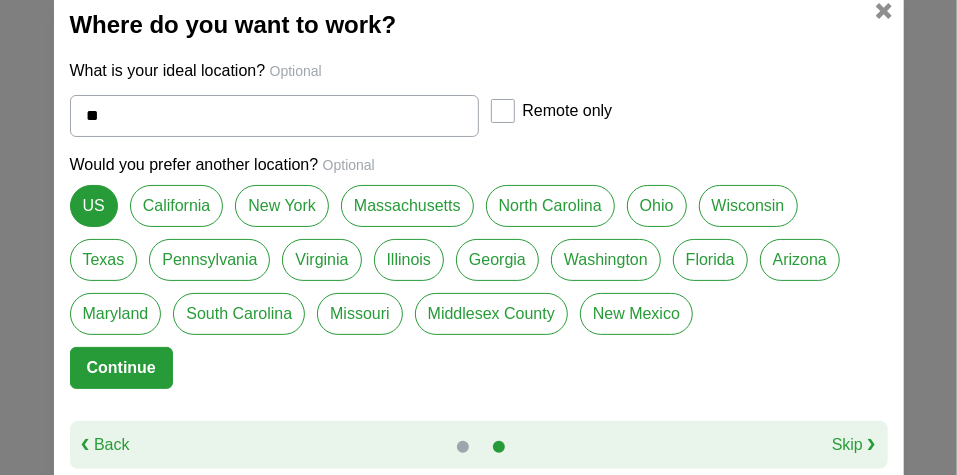 click on "Continue" at bounding box center (121, 368) 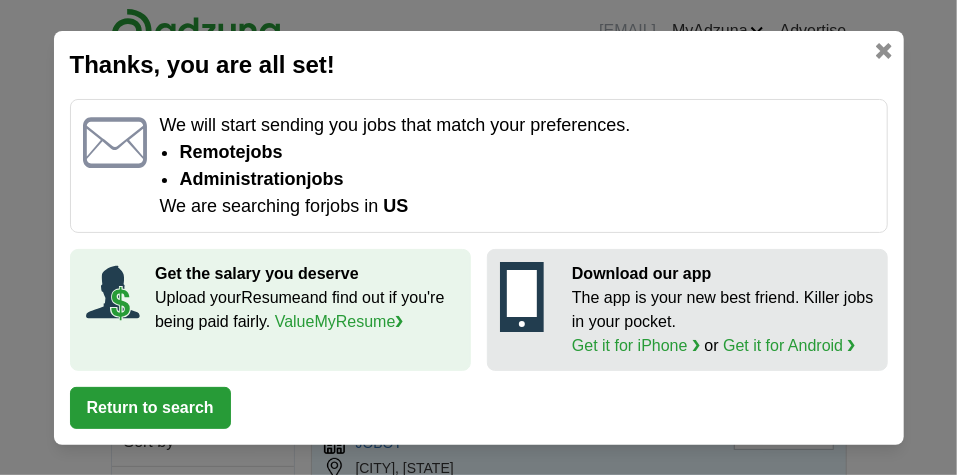 click on "Return to search" at bounding box center (150, 408) 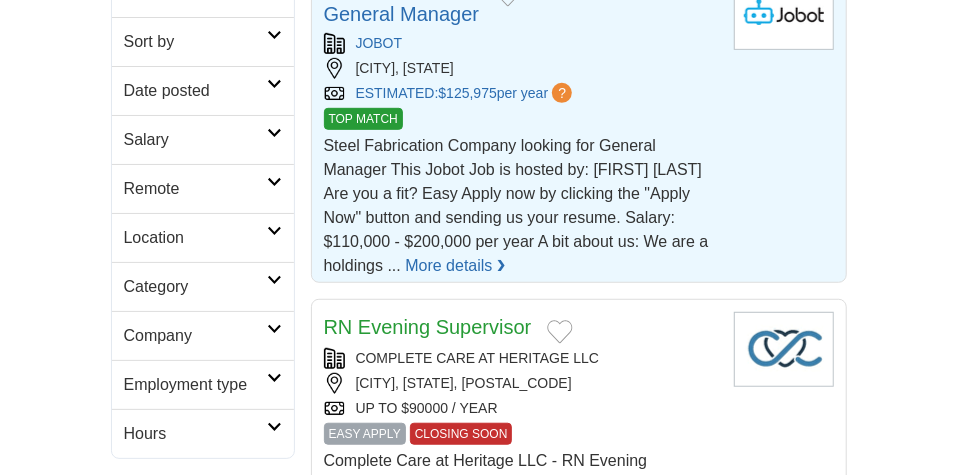 scroll, scrollTop: 407, scrollLeft: 0, axis: vertical 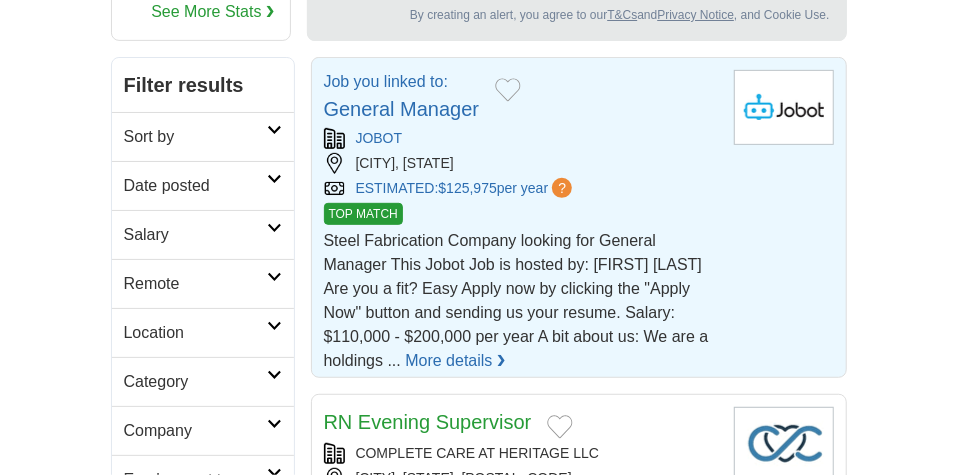 click on "General Manager" at bounding box center (402, 109) 